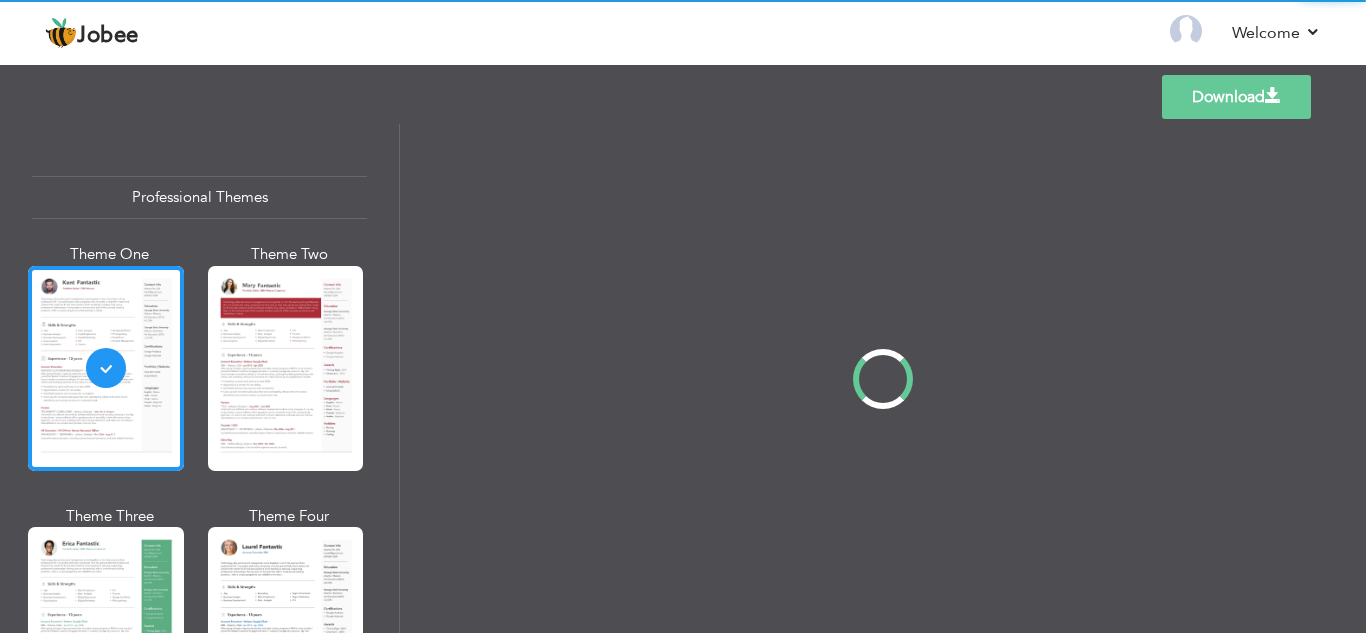 scroll, scrollTop: 0, scrollLeft: 0, axis: both 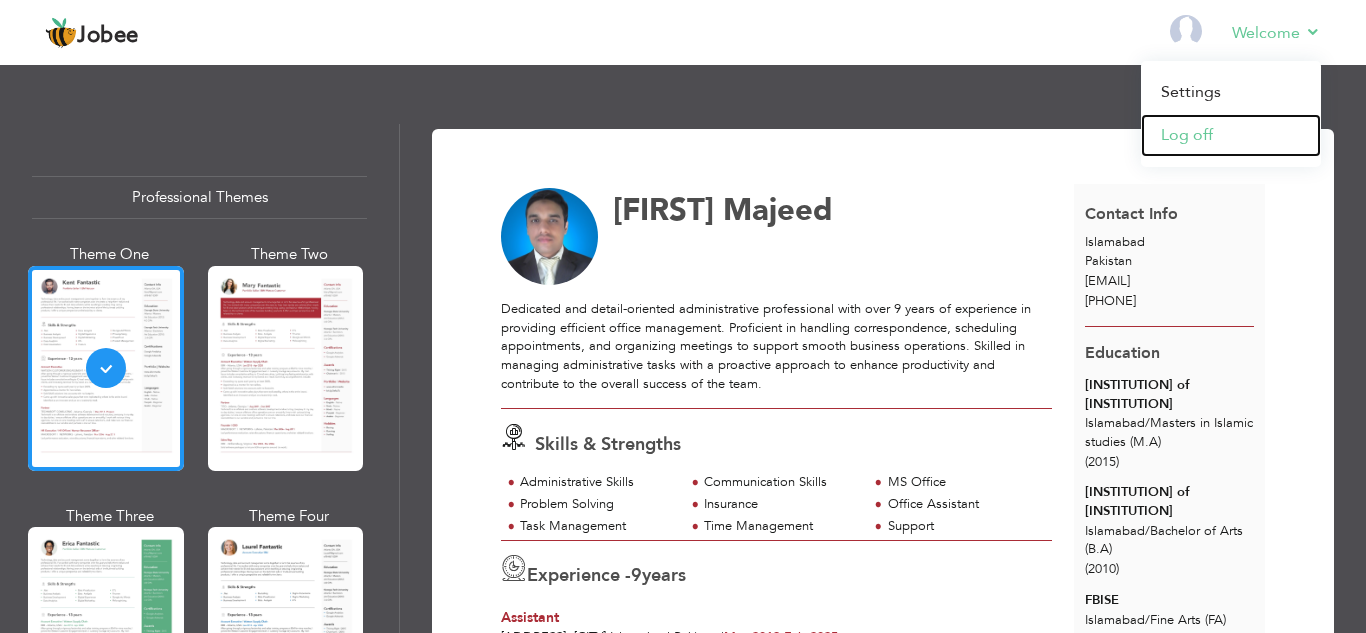 click on "Log off" at bounding box center [1231, 135] 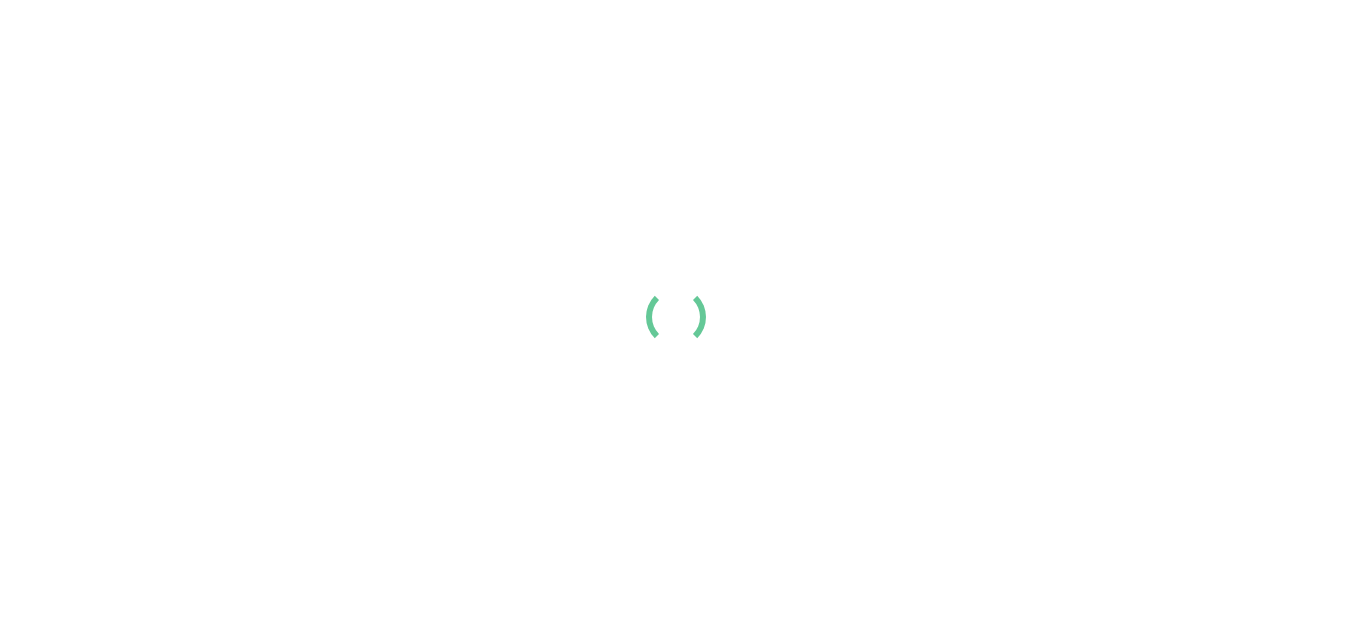 scroll, scrollTop: 0, scrollLeft: 0, axis: both 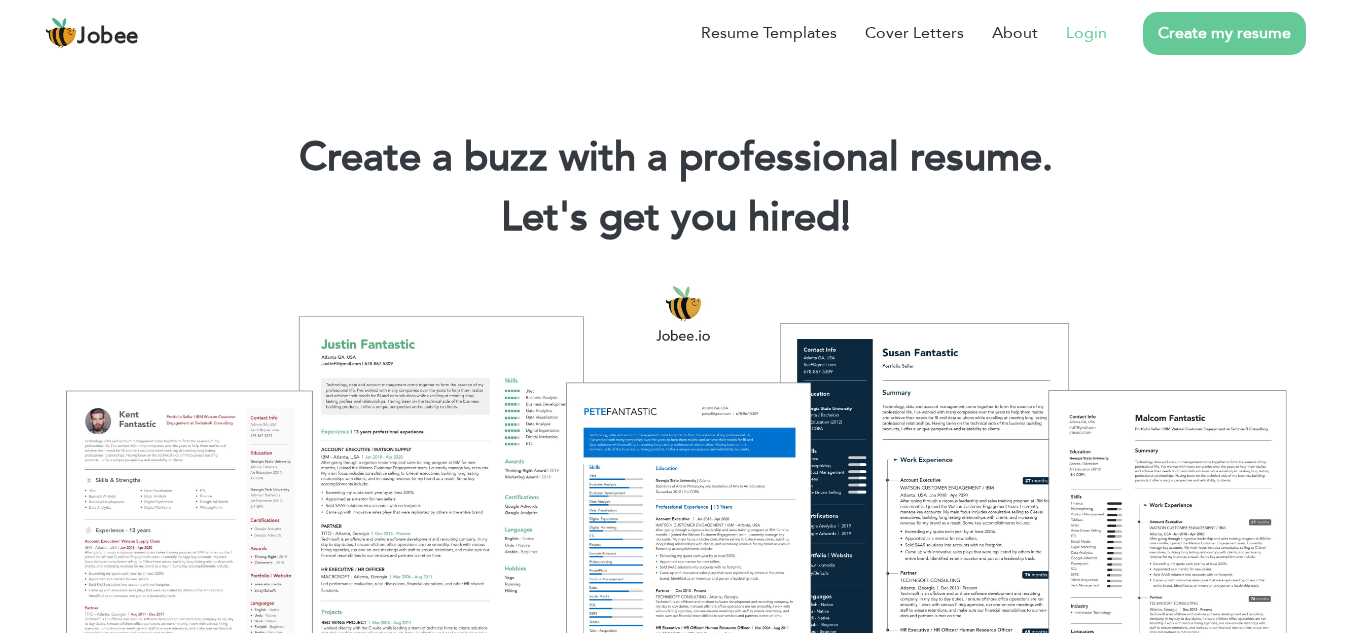 click on "Login" at bounding box center (1086, 33) 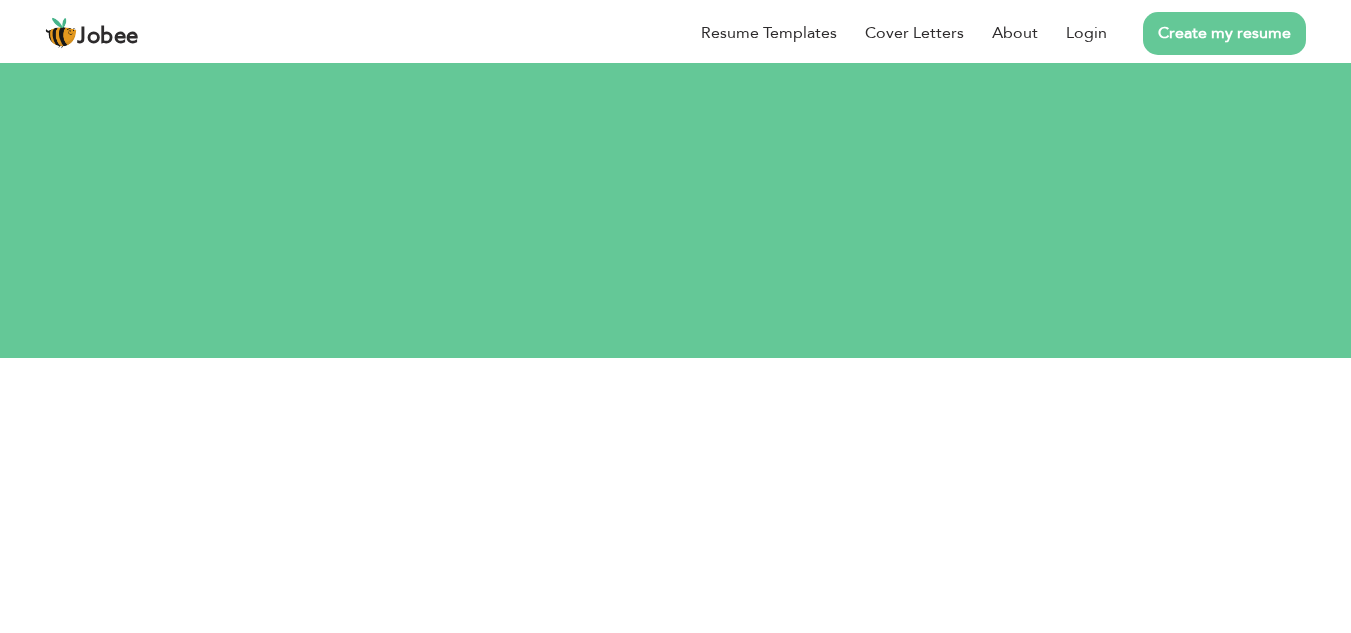 scroll, scrollTop: 0, scrollLeft: 0, axis: both 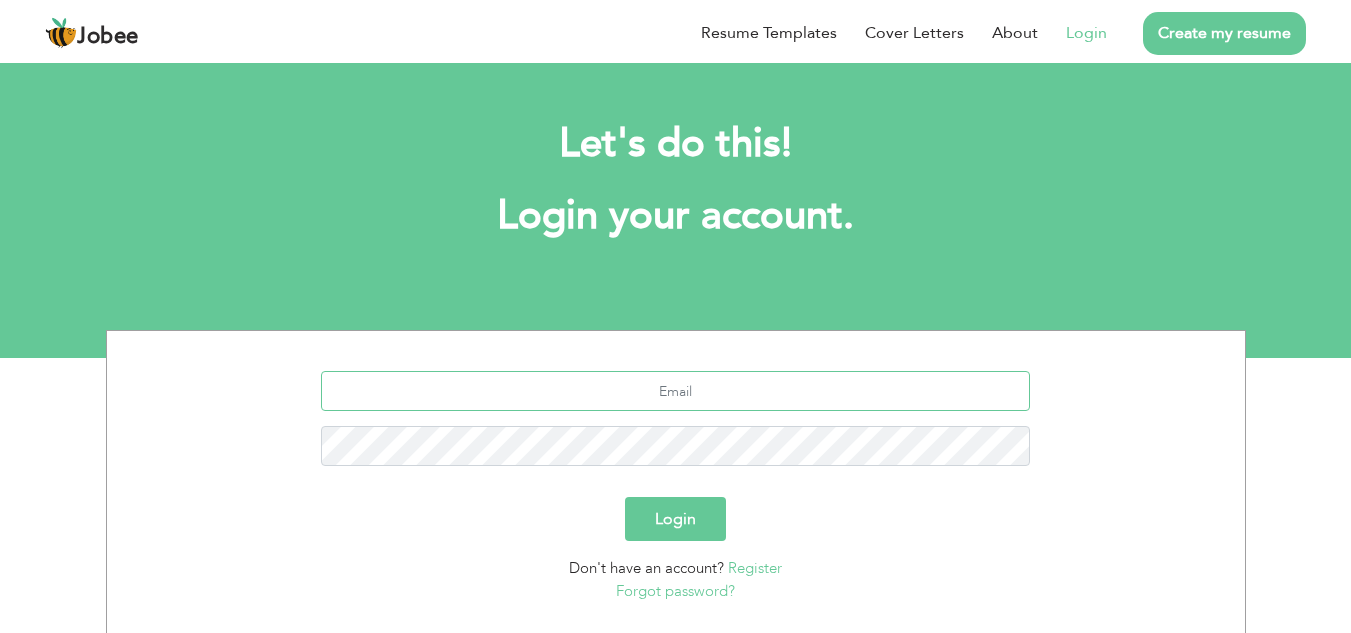 click at bounding box center [675, 391] 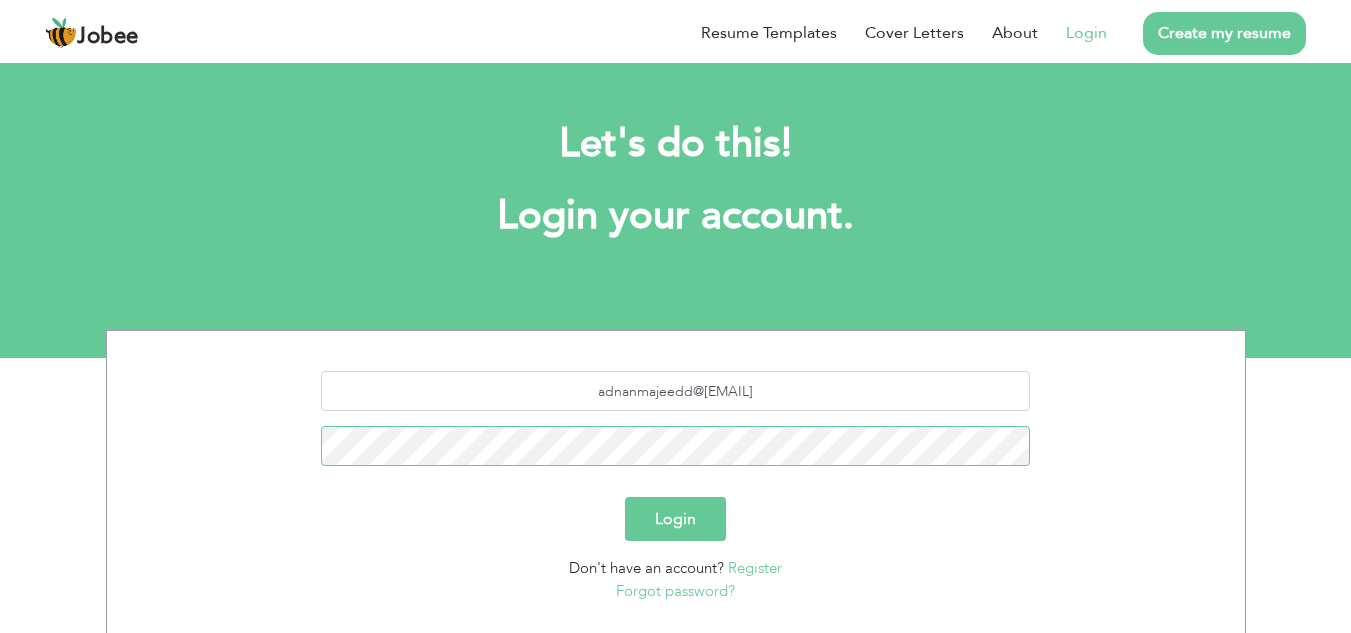 click on "Login" at bounding box center [675, 519] 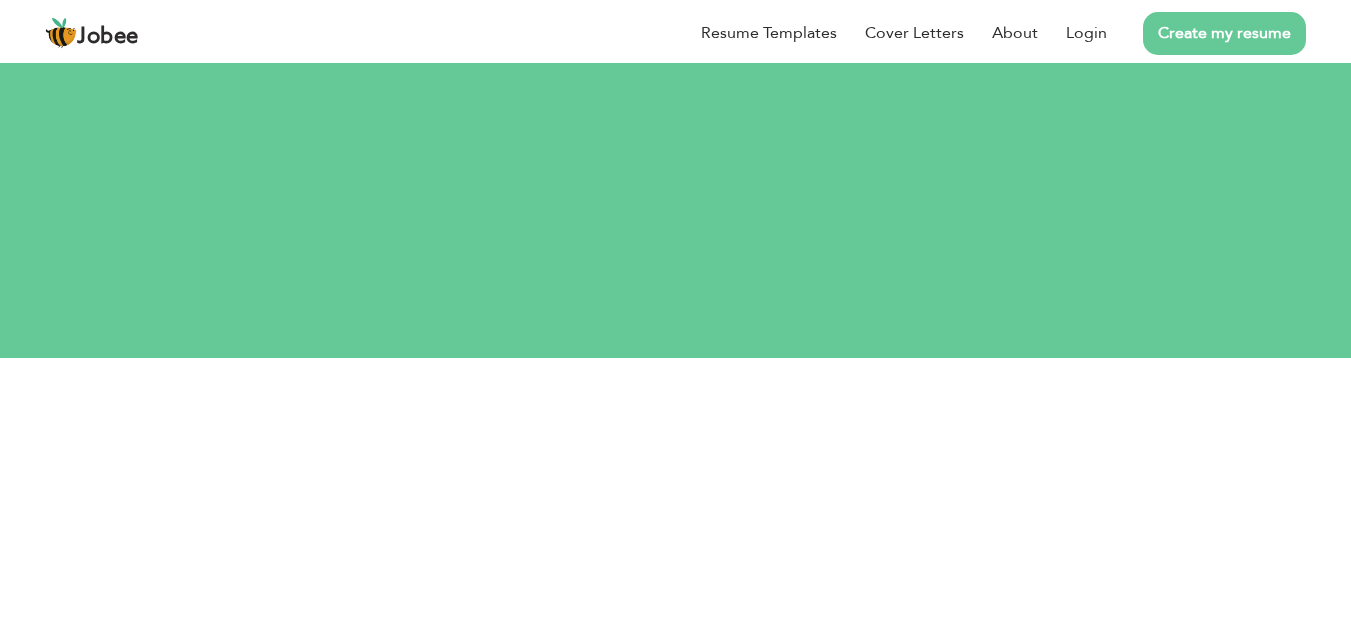 scroll, scrollTop: 0, scrollLeft: 0, axis: both 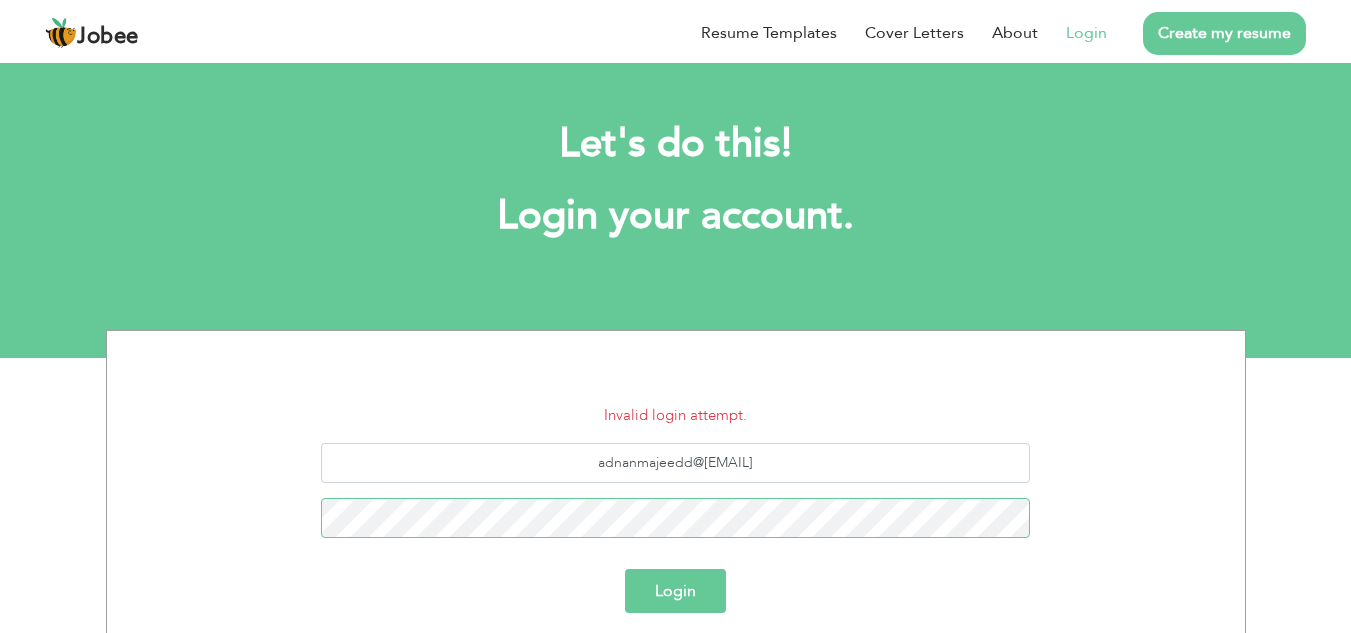 click on "Login" at bounding box center [675, 591] 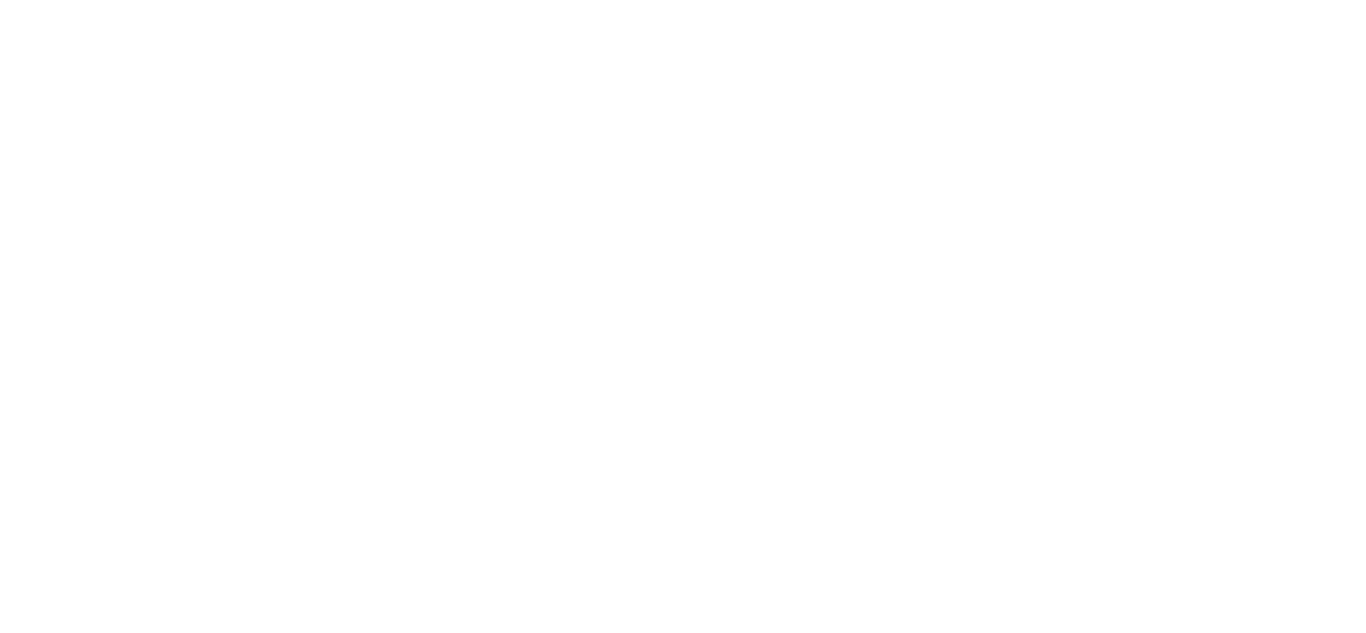 scroll, scrollTop: 0, scrollLeft: 0, axis: both 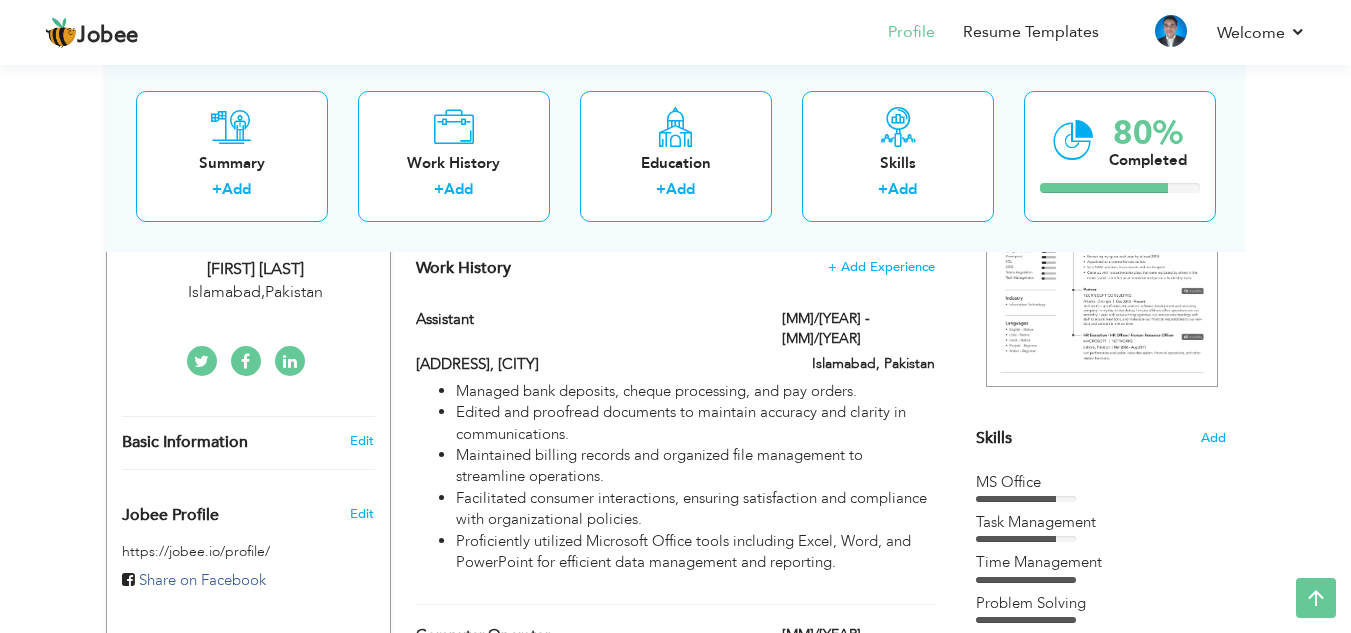 click on "Edited and proofread documents to maintain accuracy and clarity in communications." at bounding box center [695, 423] 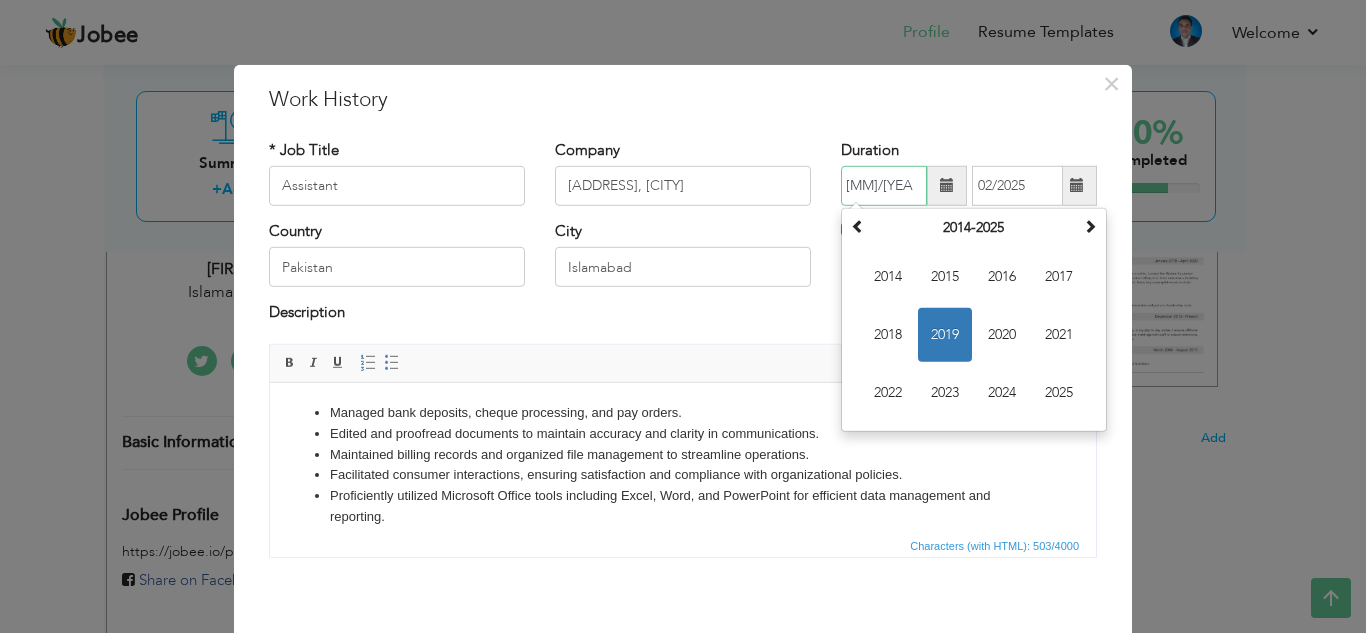 click on "[MM]/[YEAR]" at bounding box center [884, 186] 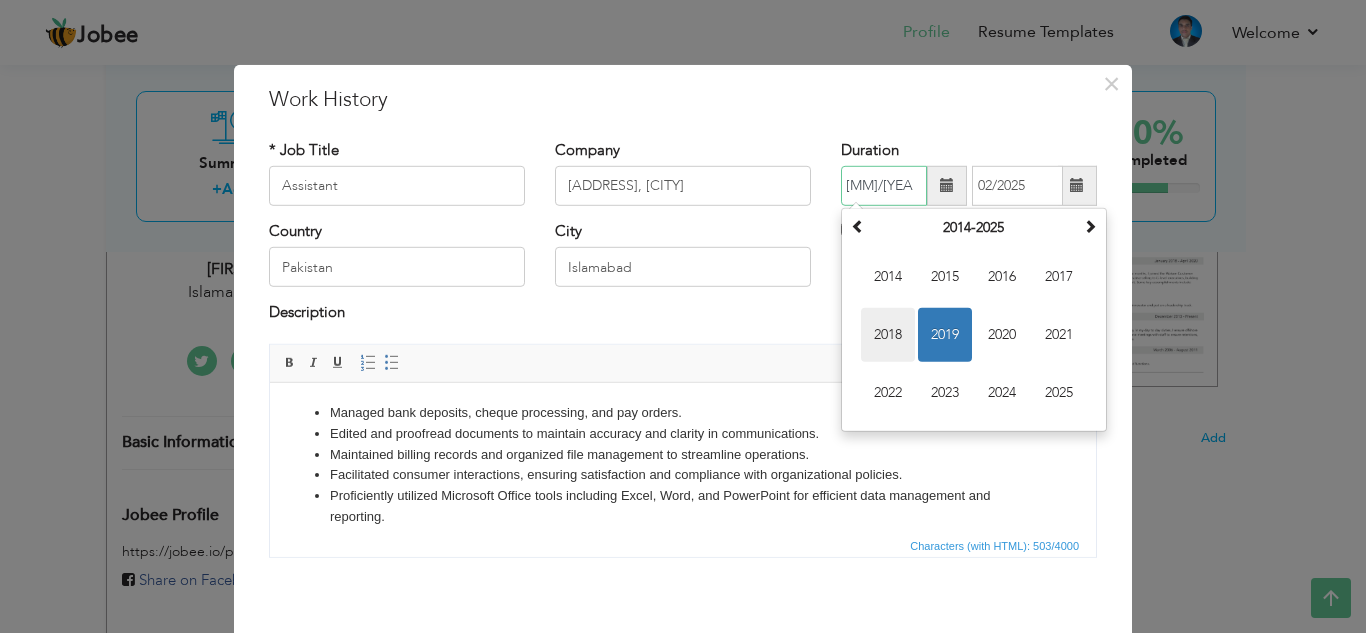 click on "2018" at bounding box center (888, 335) 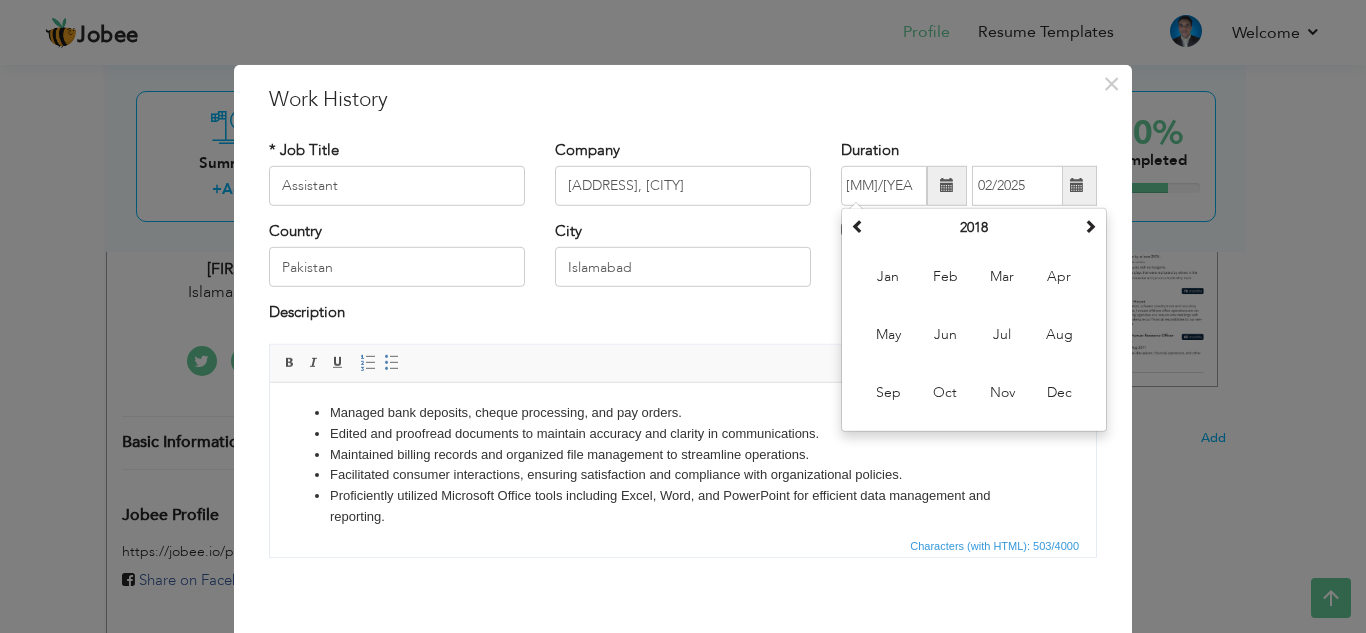 click on "Description" at bounding box center [683, 315] 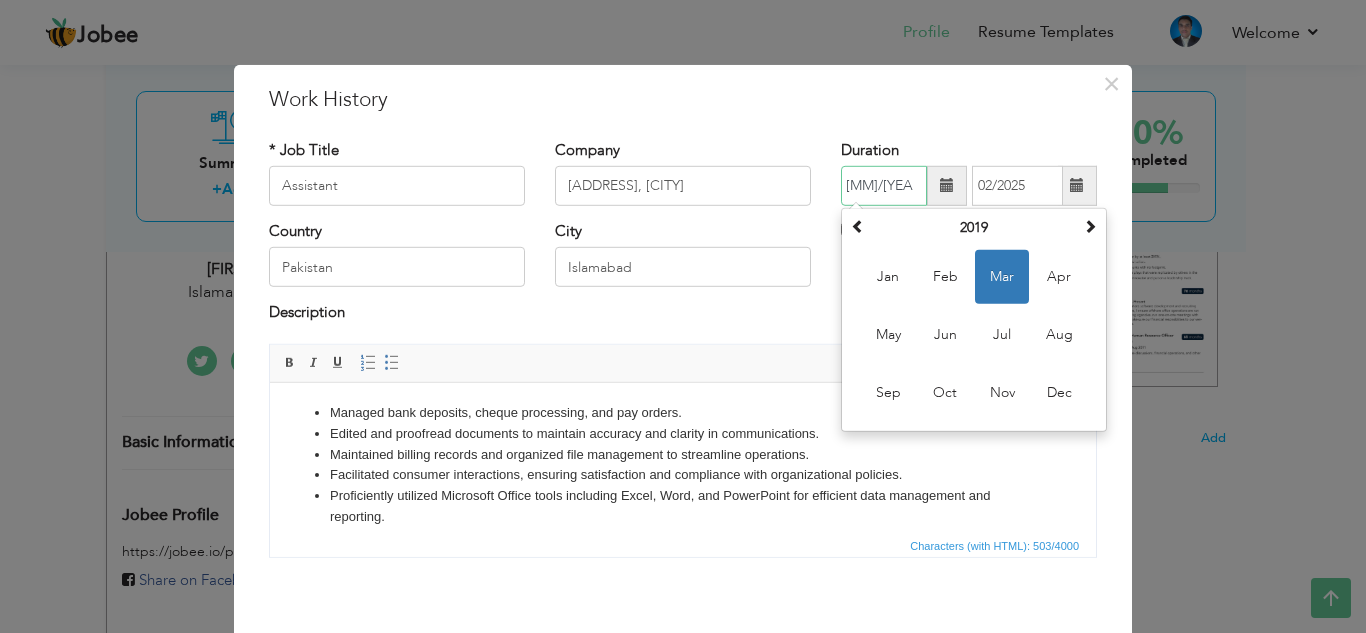 click on "[MM]/[YEAR]" at bounding box center [884, 186] 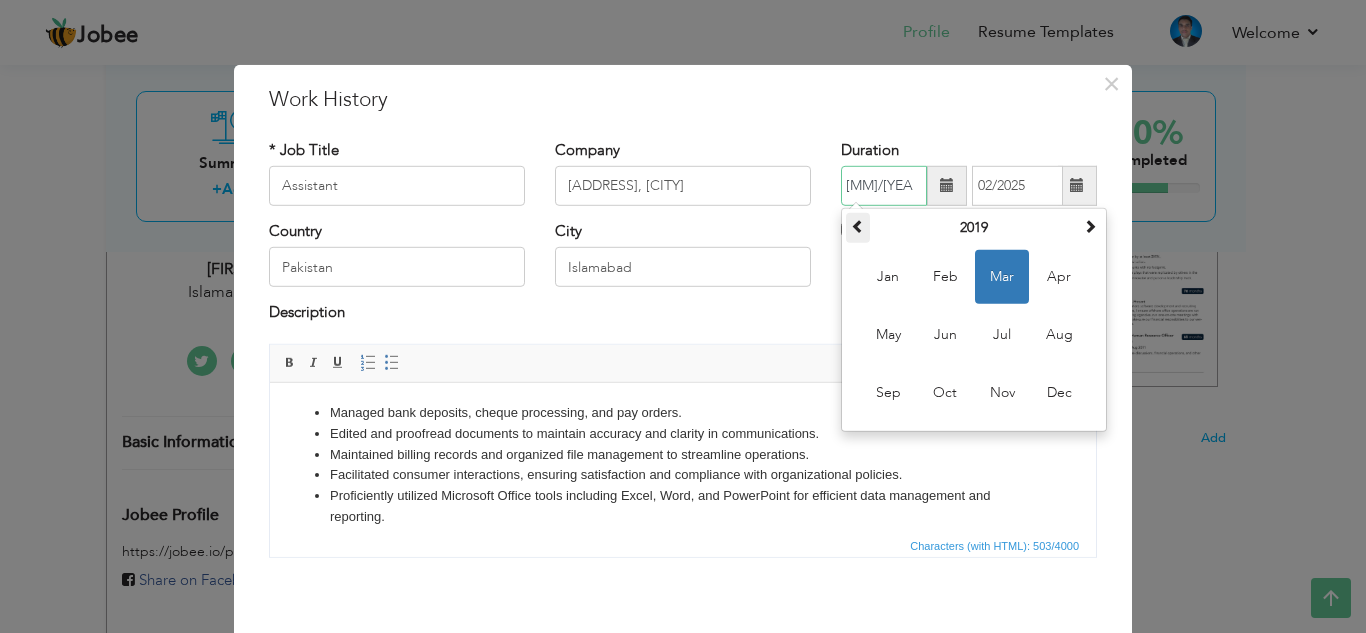 click at bounding box center (858, 228) 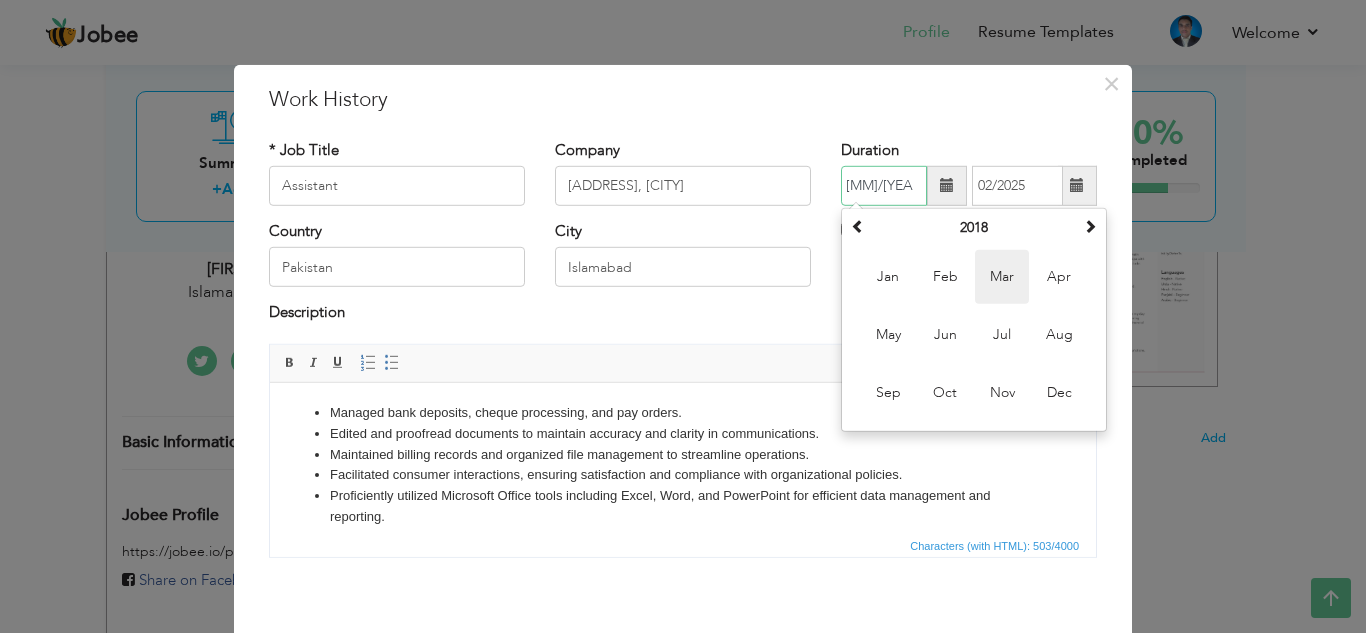 click on "Mar" at bounding box center [1002, 277] 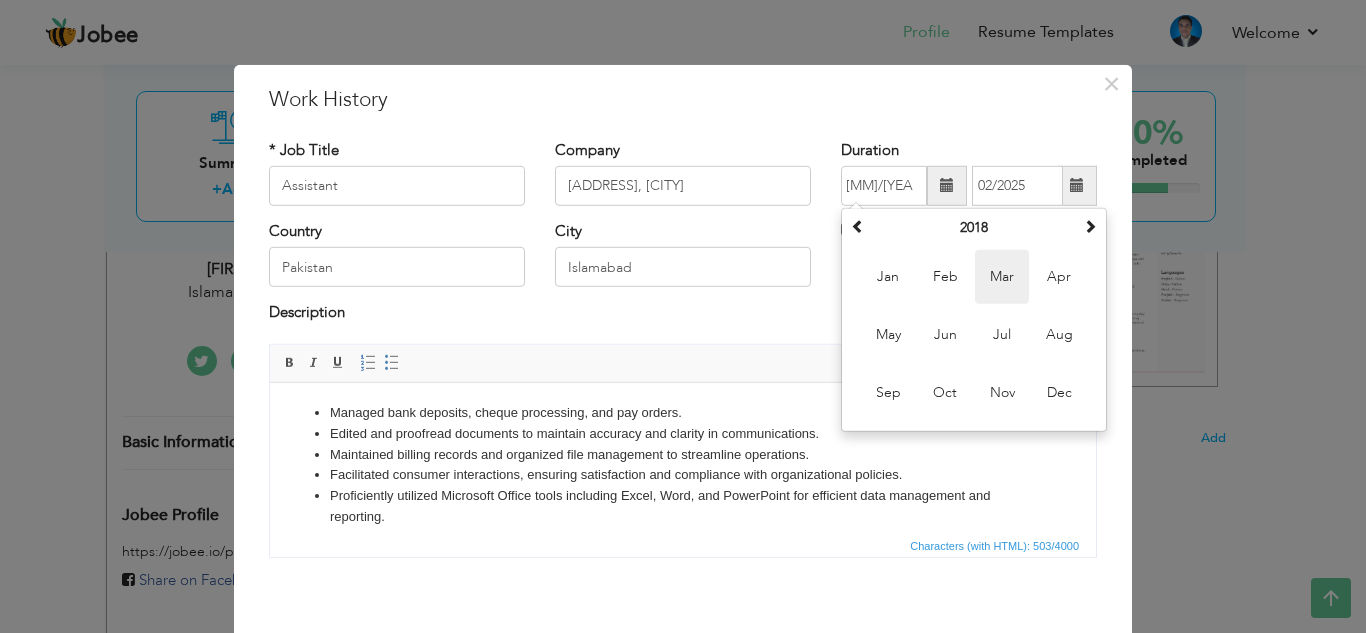 type on "03/2018" 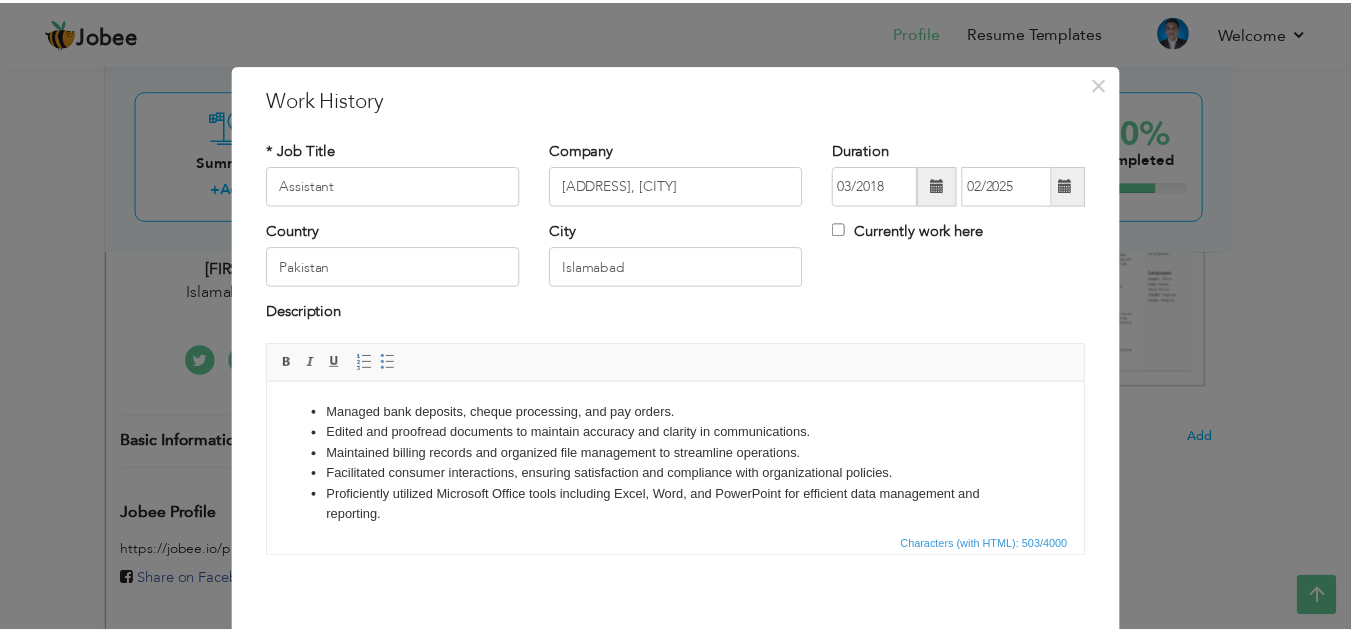 scroll, scrollTop: 87, scrollLeft: 0, axis: vertical 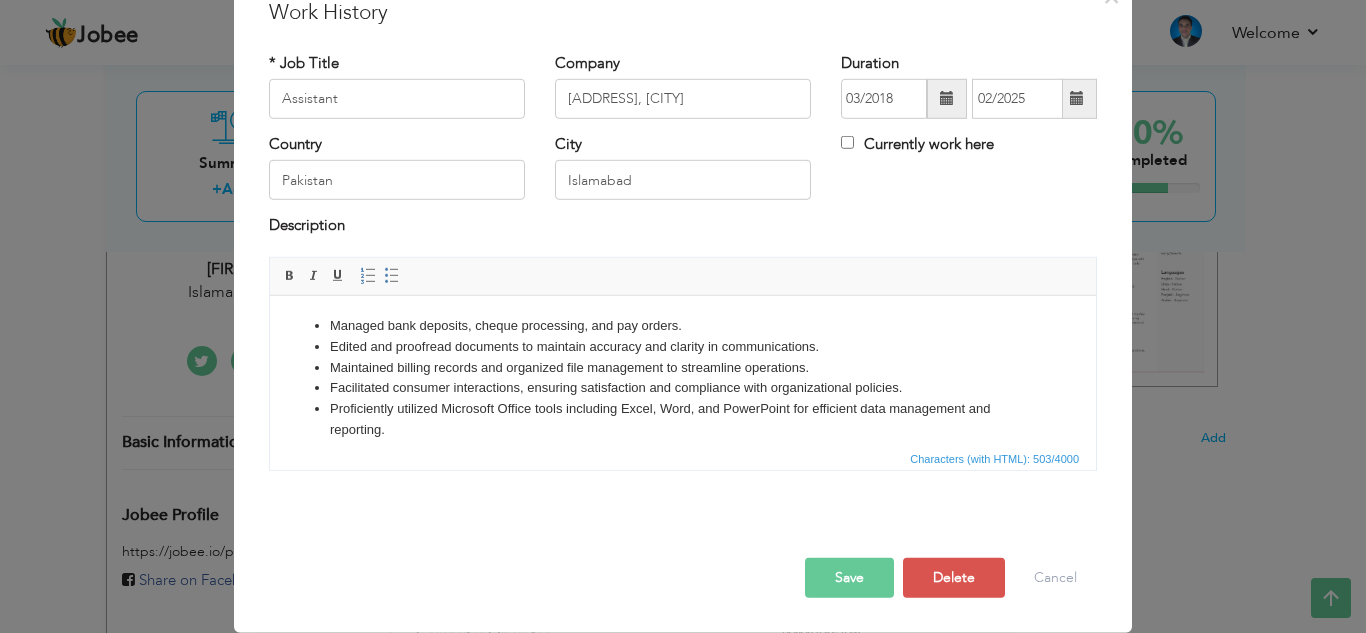 click on "Save" at bounding box center (849, 578) 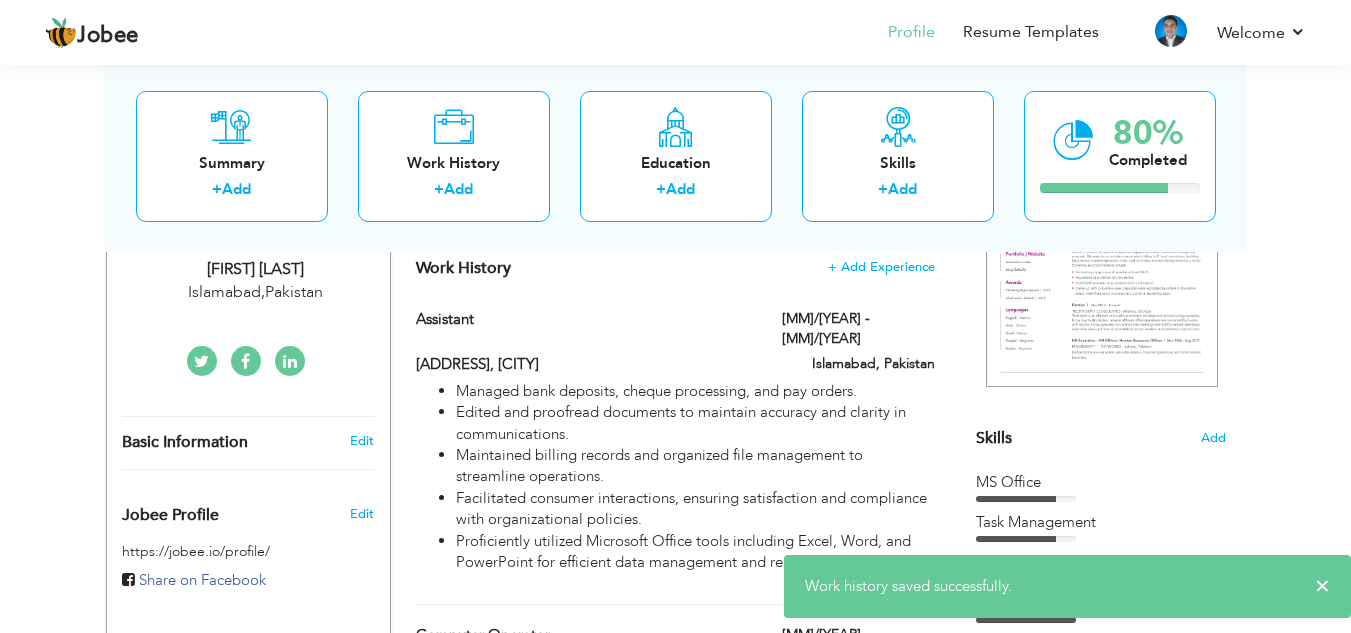 scroll, scrollTop: 0, scrollLeft: 0, axis: both 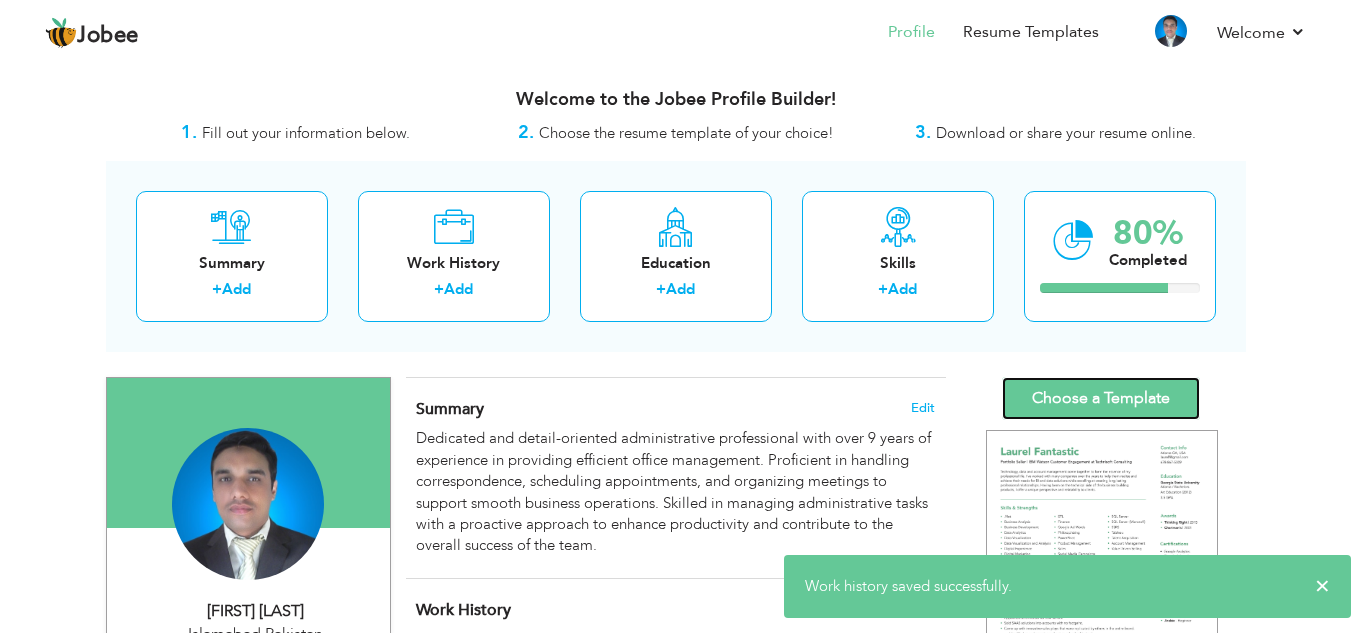 click on "Choose a Template" at bounding box center [1101, 398] 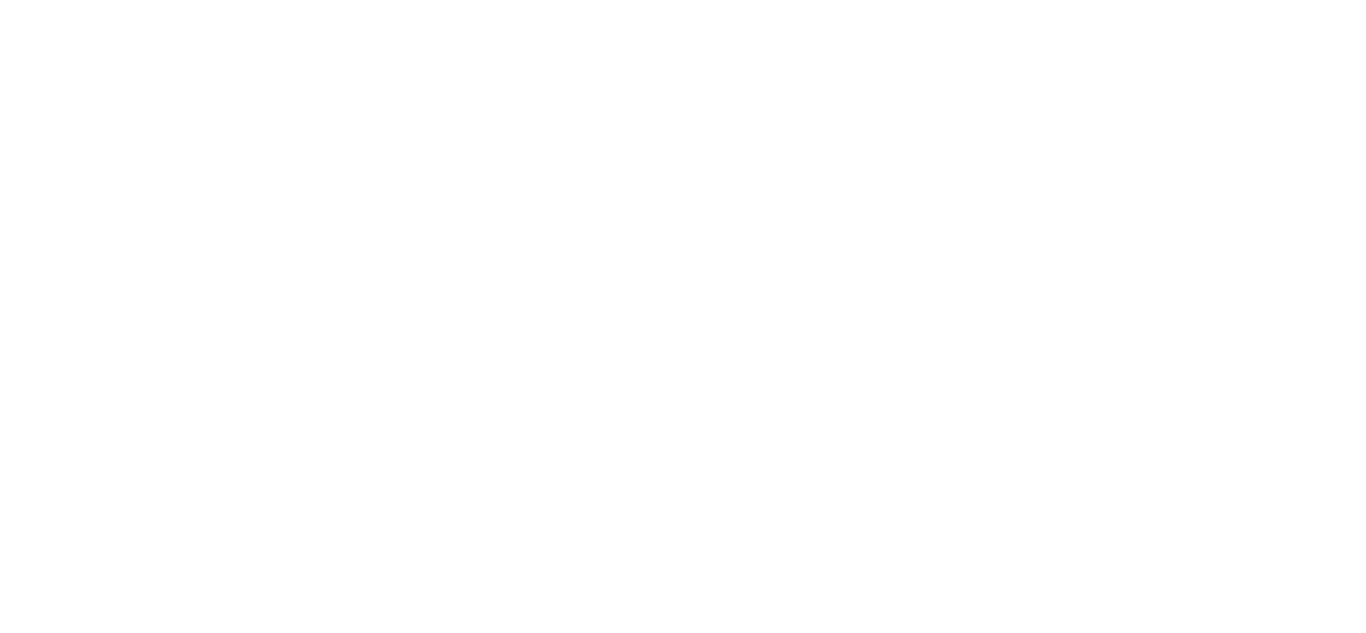 scroll, scrollTop: 0, scrollLeft: 0, axis: both 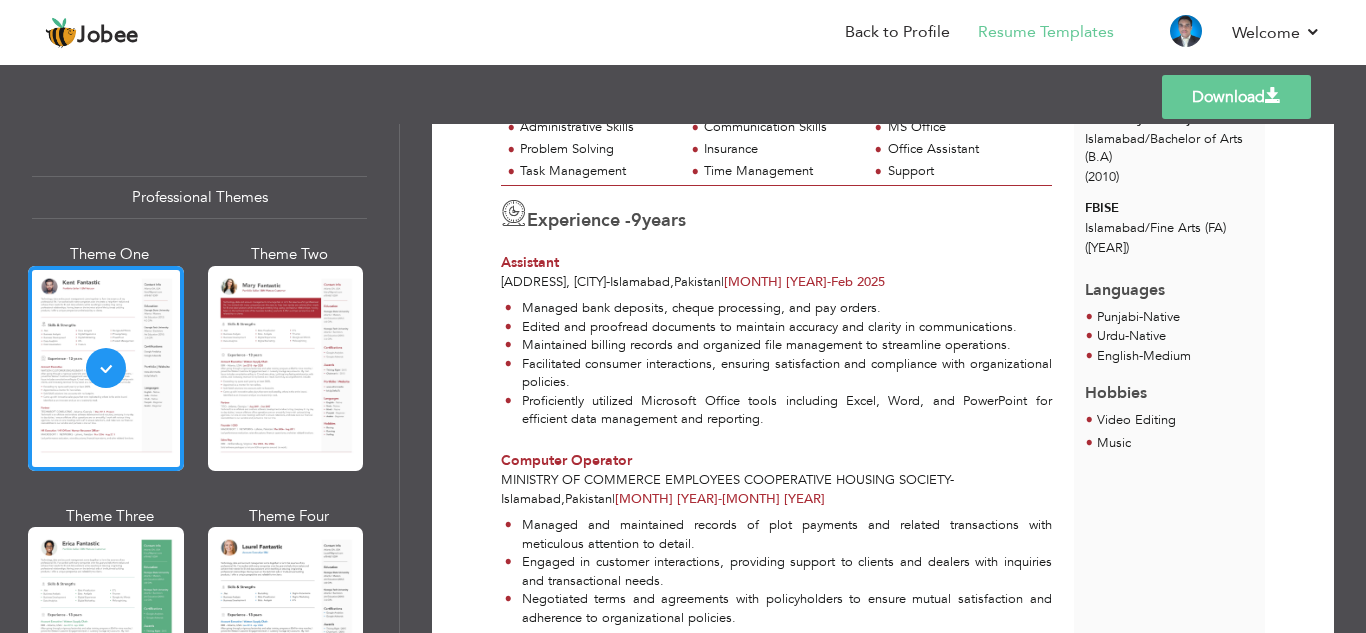 click on "Download" at bounding box center (1236, 97) 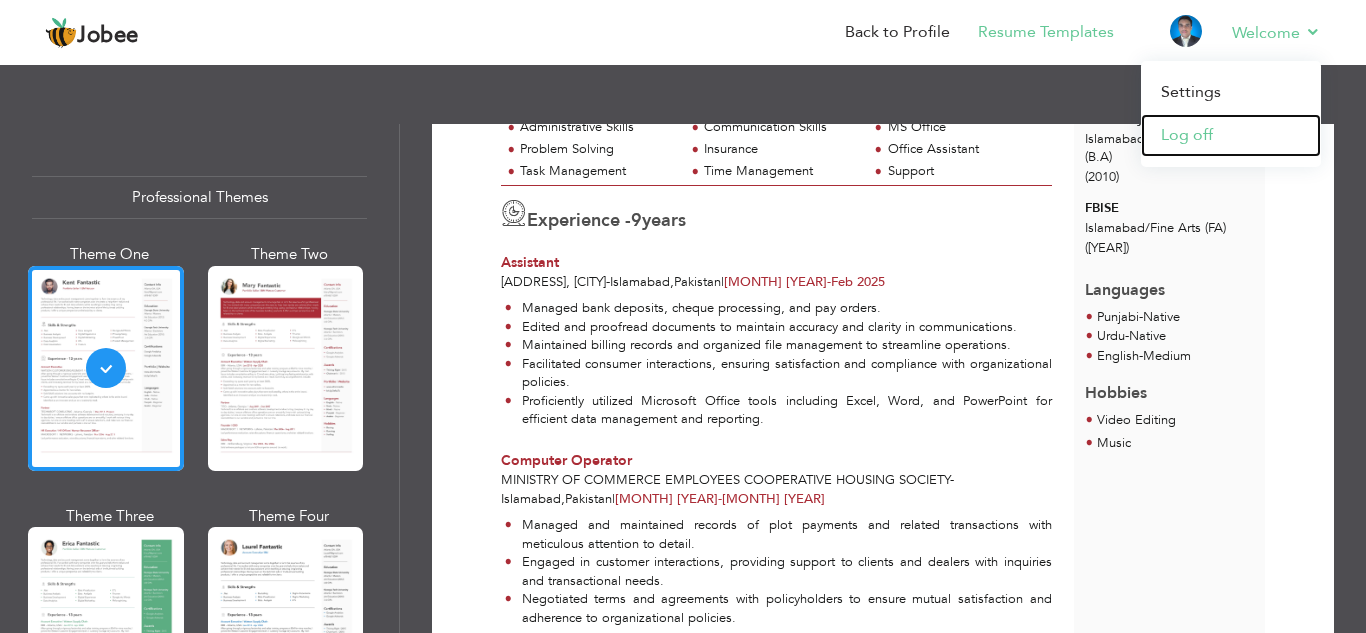 click on "Log off" at bounding box center (1231, 135) 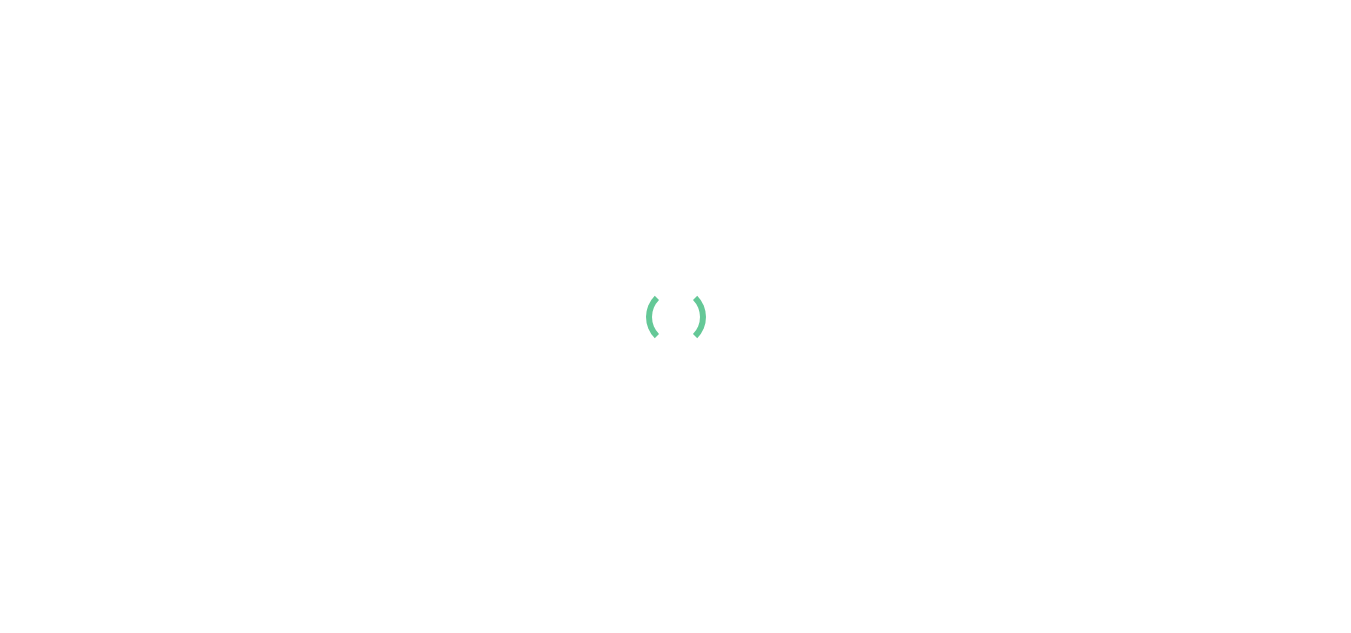 scroll, scrollTop: 0, scrollLeft: 0, axis: both 